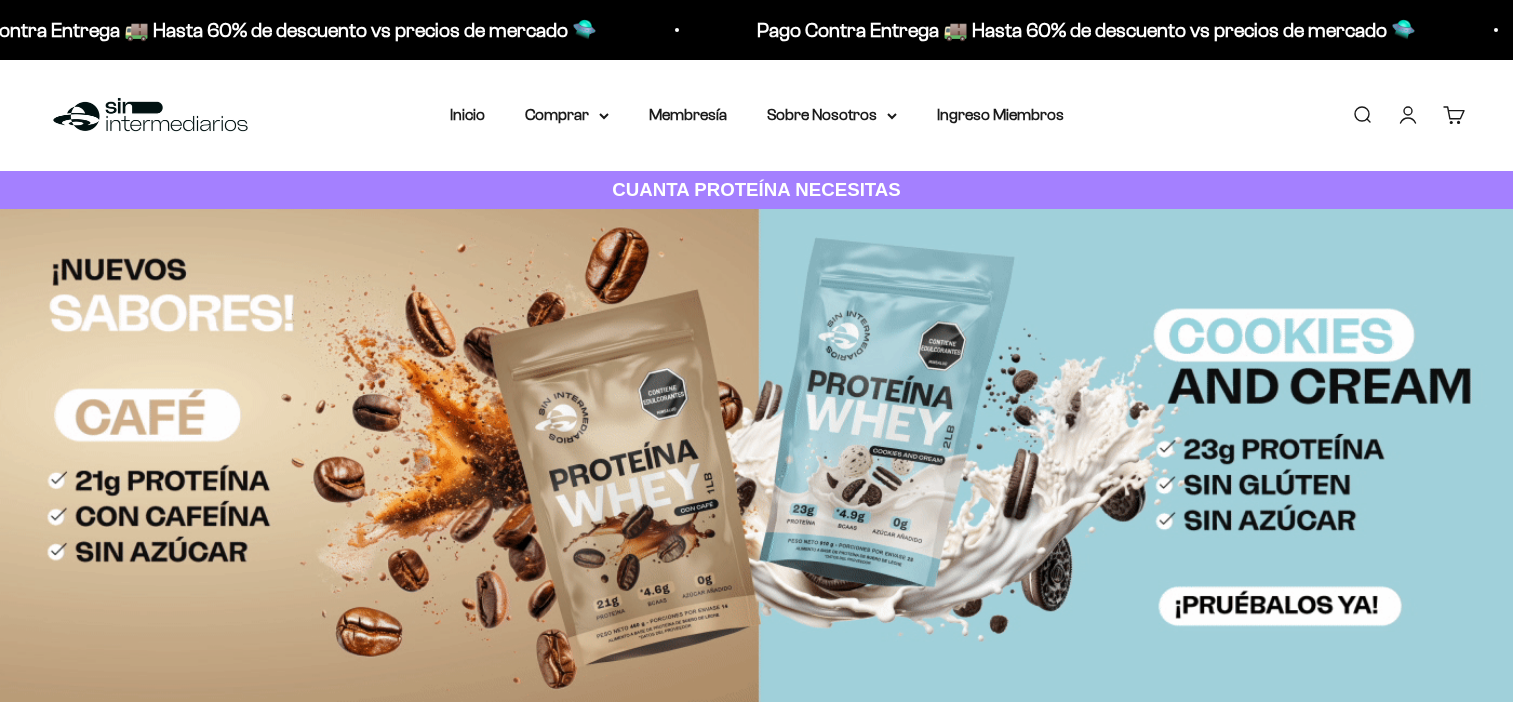 scroll, scrollTop: 0, scrollLeft: 0, axis: both 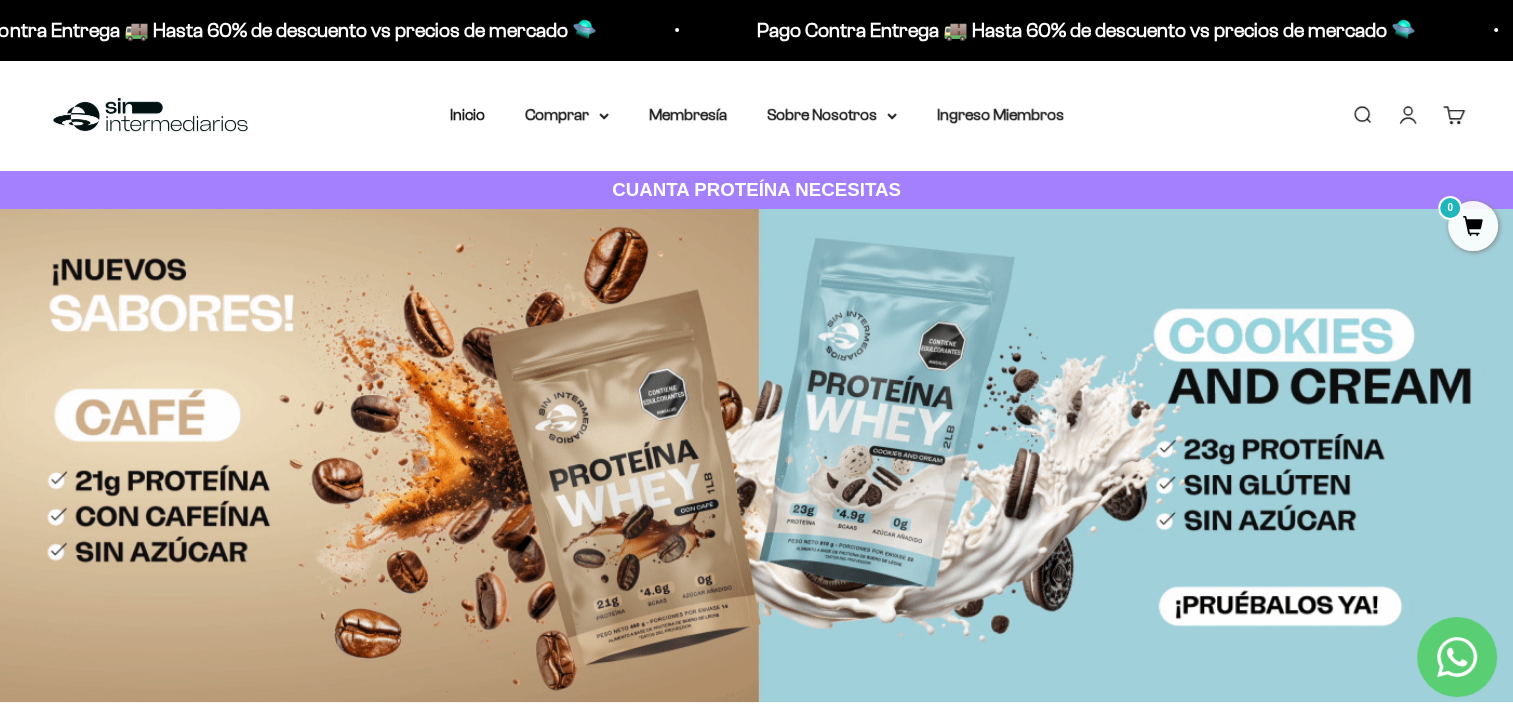 click at bounding box center (756, 455) 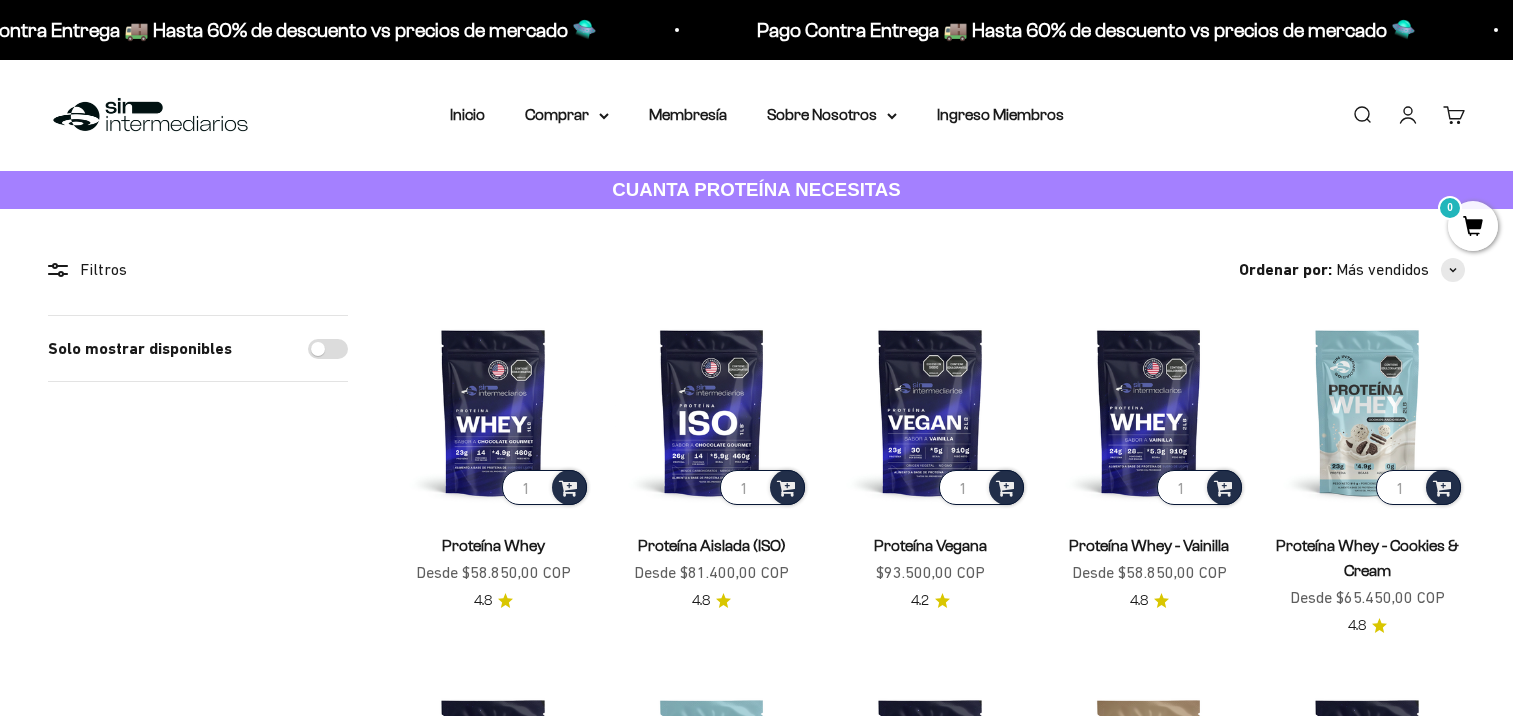 scroll, scrollTop: 0, scrollLeft: 0, axis: both 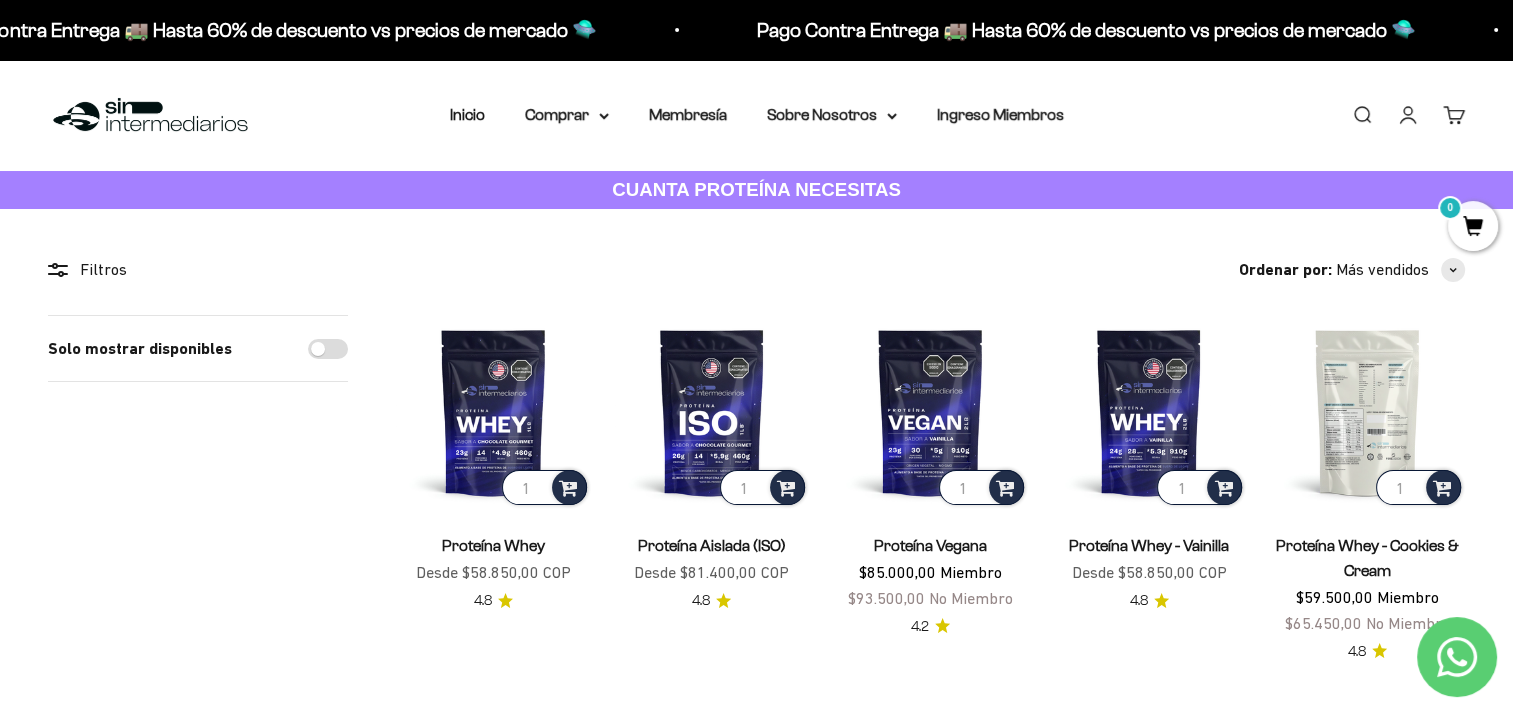 click at bounding box center [1367, 412] 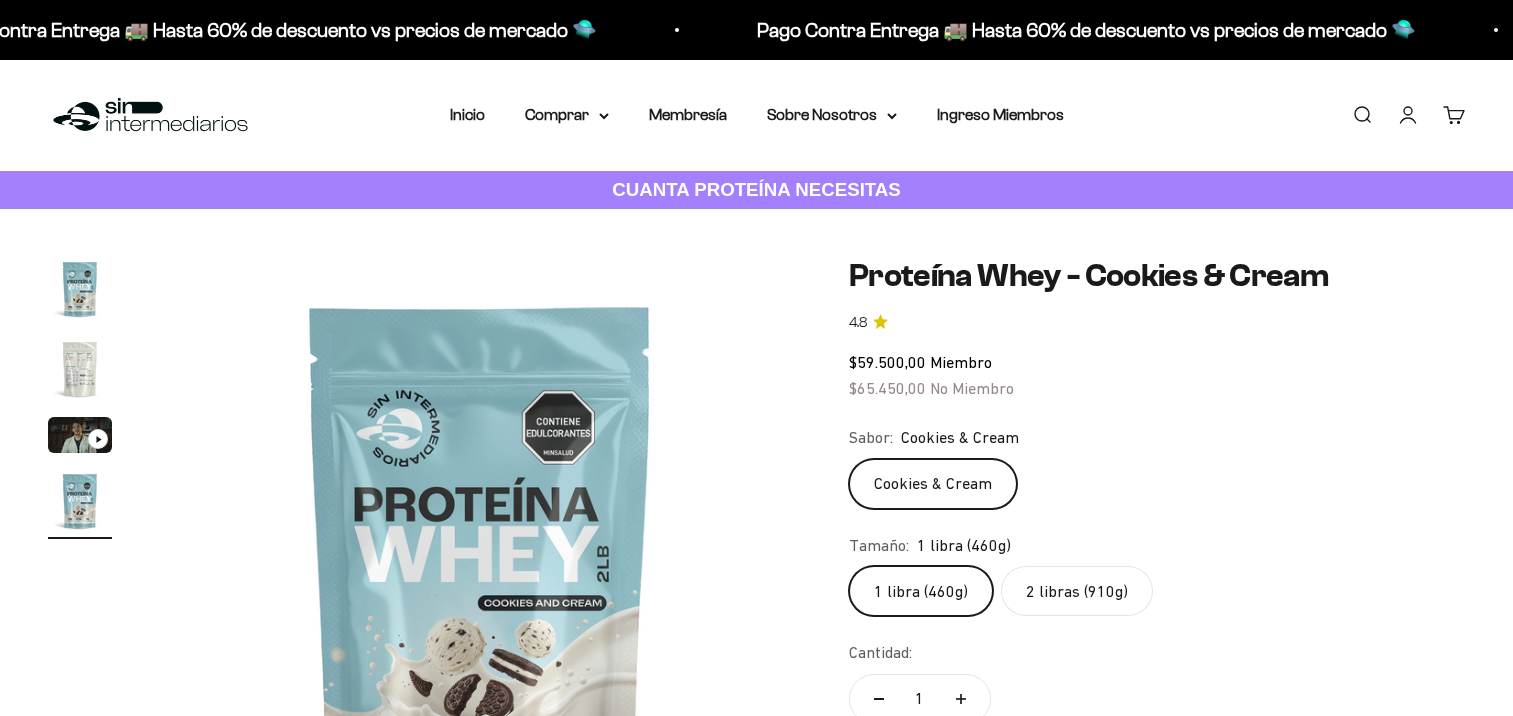 click on "2 libras (910g)" 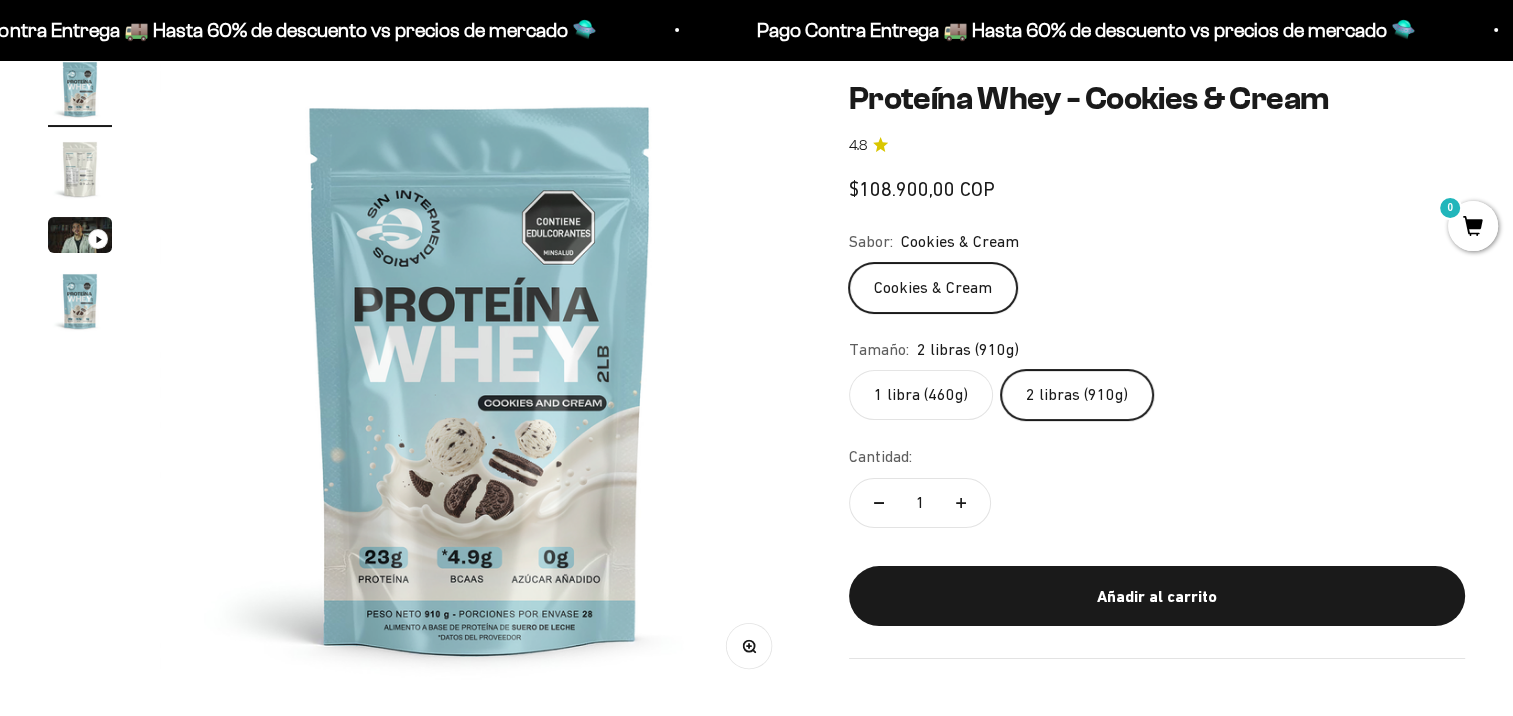 scroll, scrollTop: 200, scrollLeft: 0, axis: vertical 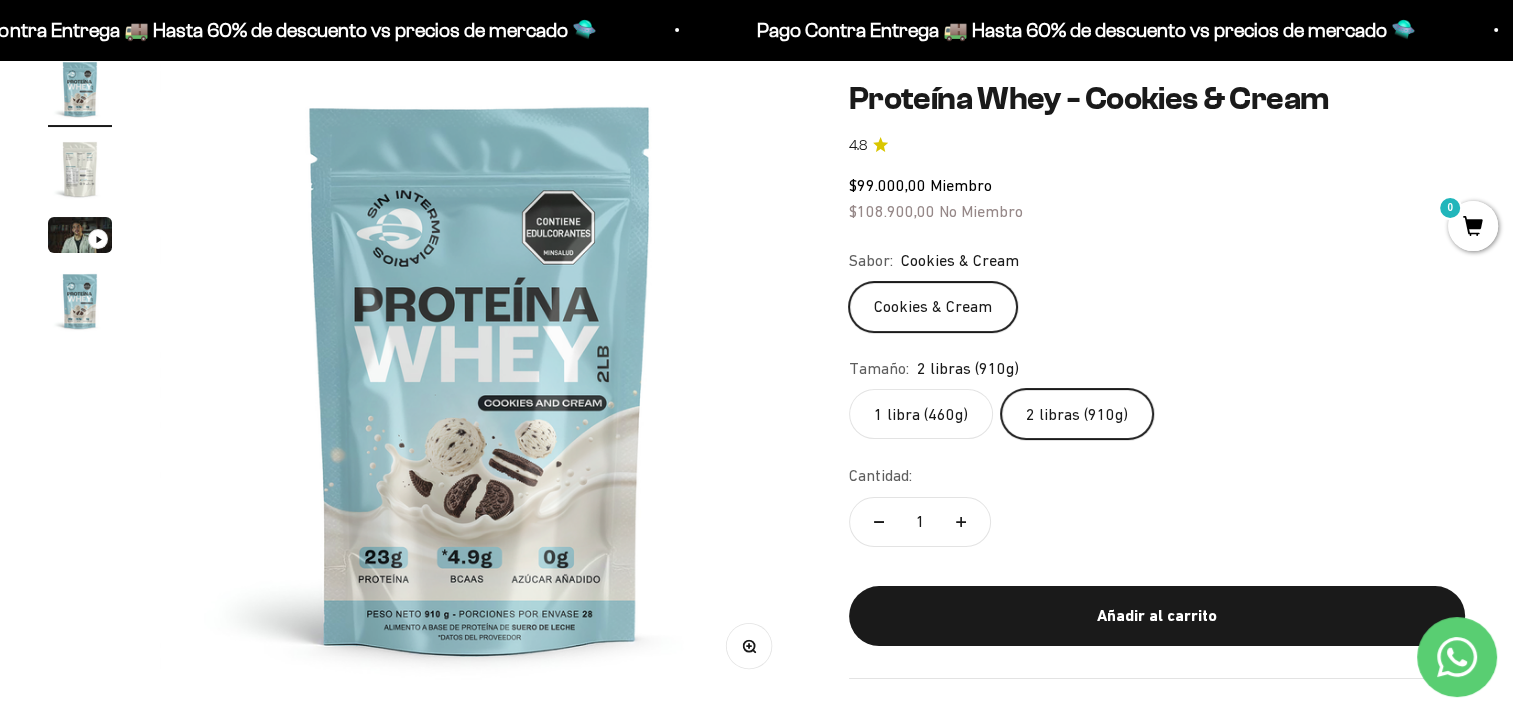 click on "1 libra (460g)" 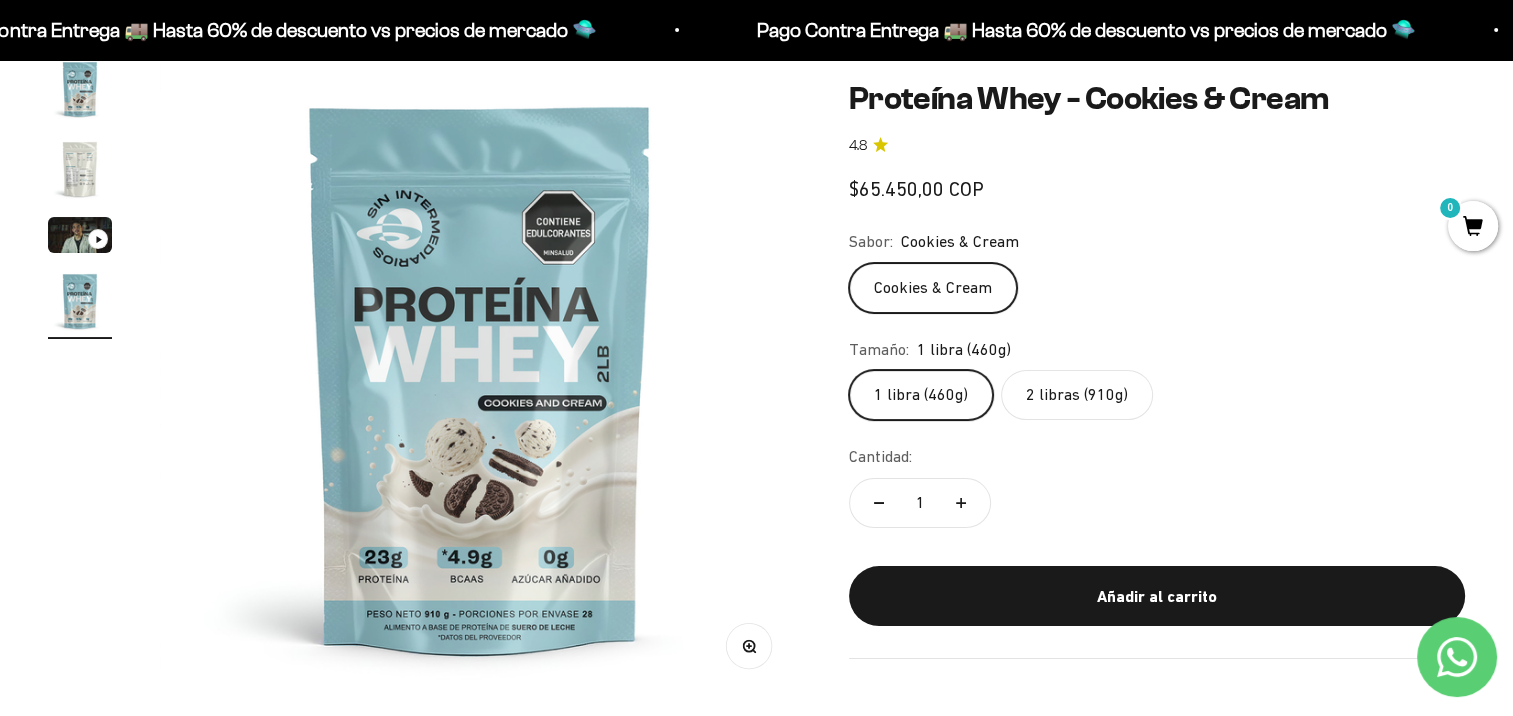 scroll, scrollTop: 0, scrollLeft: 1994, axis: horizontal 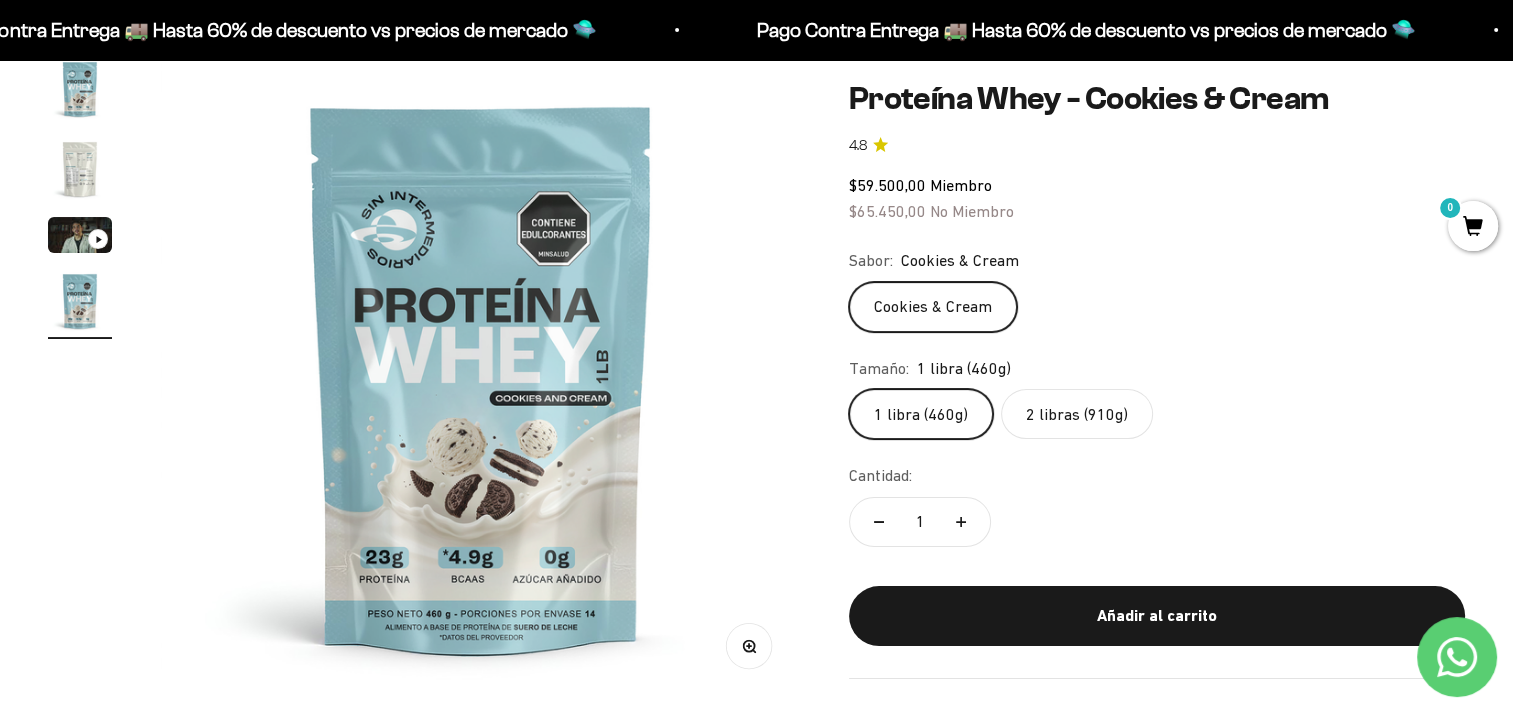 click on "2 libras (910g)" 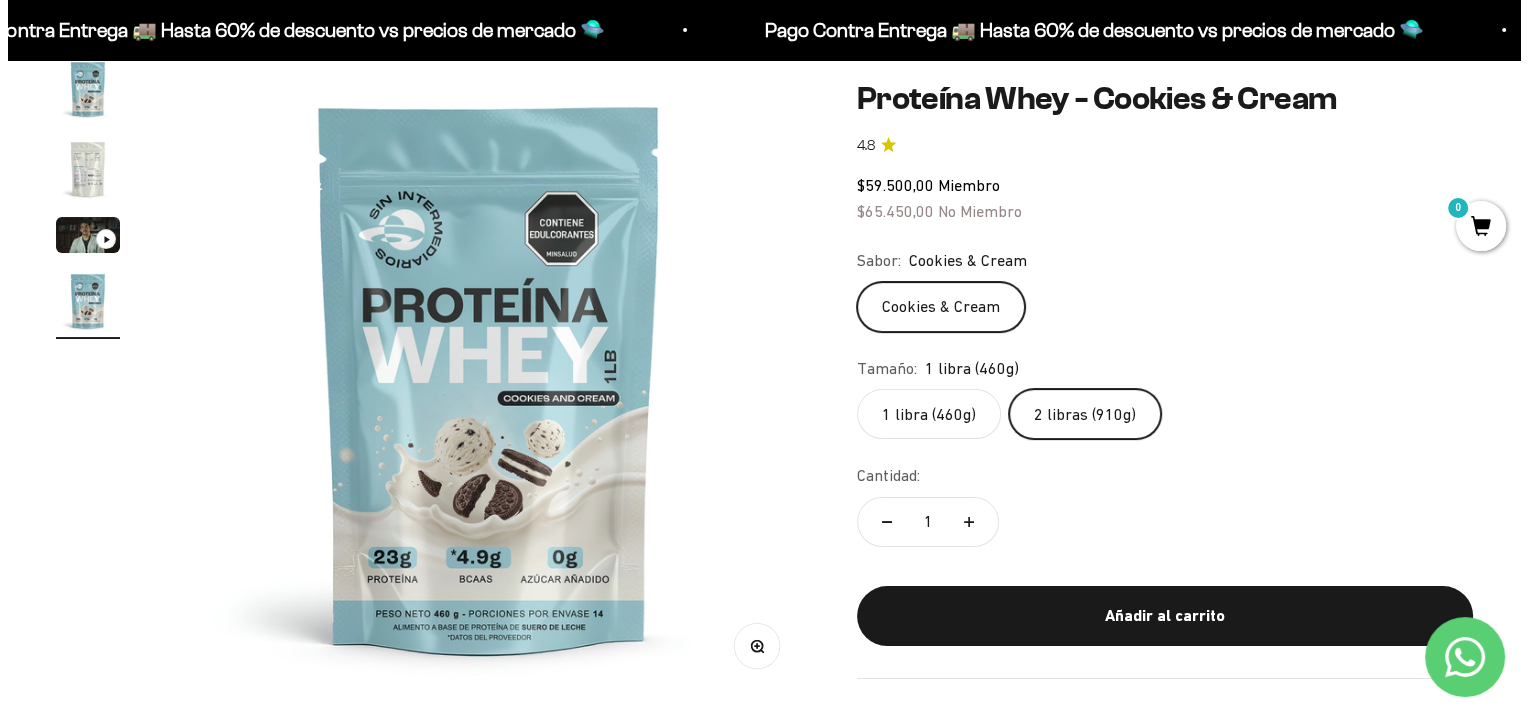 scroll, scrollTop: 0, scrollLeft: 0, axis: both 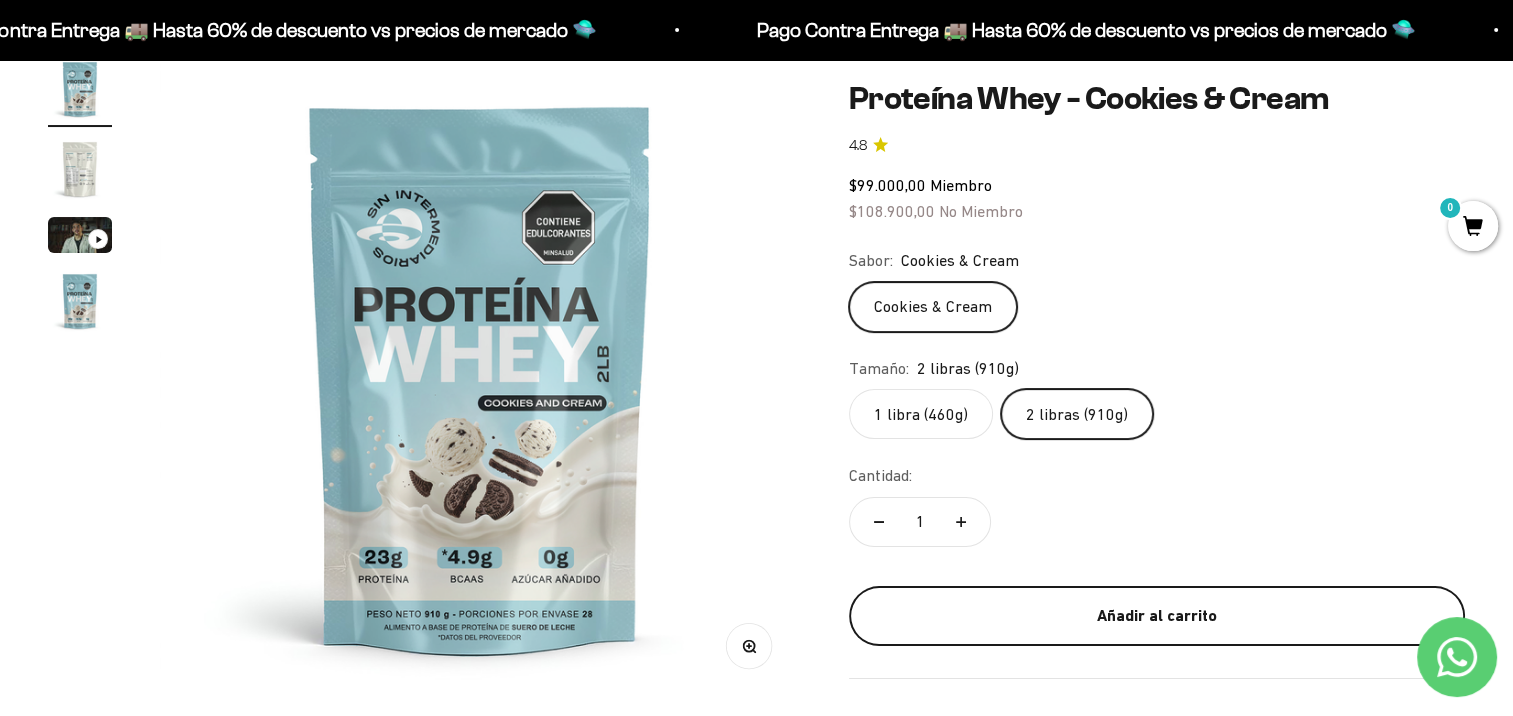 click on "Añadir al carrito" at bounding box center [1157, 616] 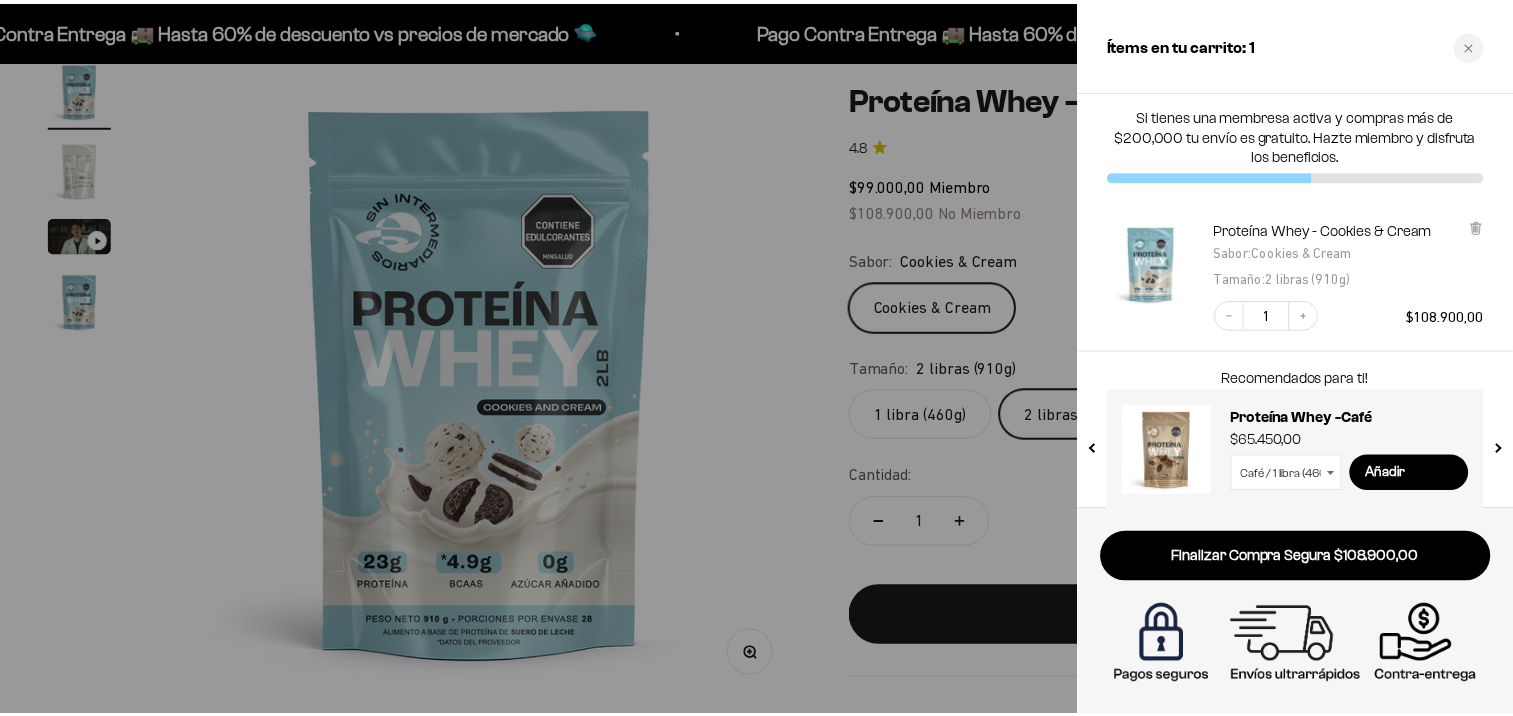 scroll, scrollTop: 0, scrollLeft: 0, axis: both 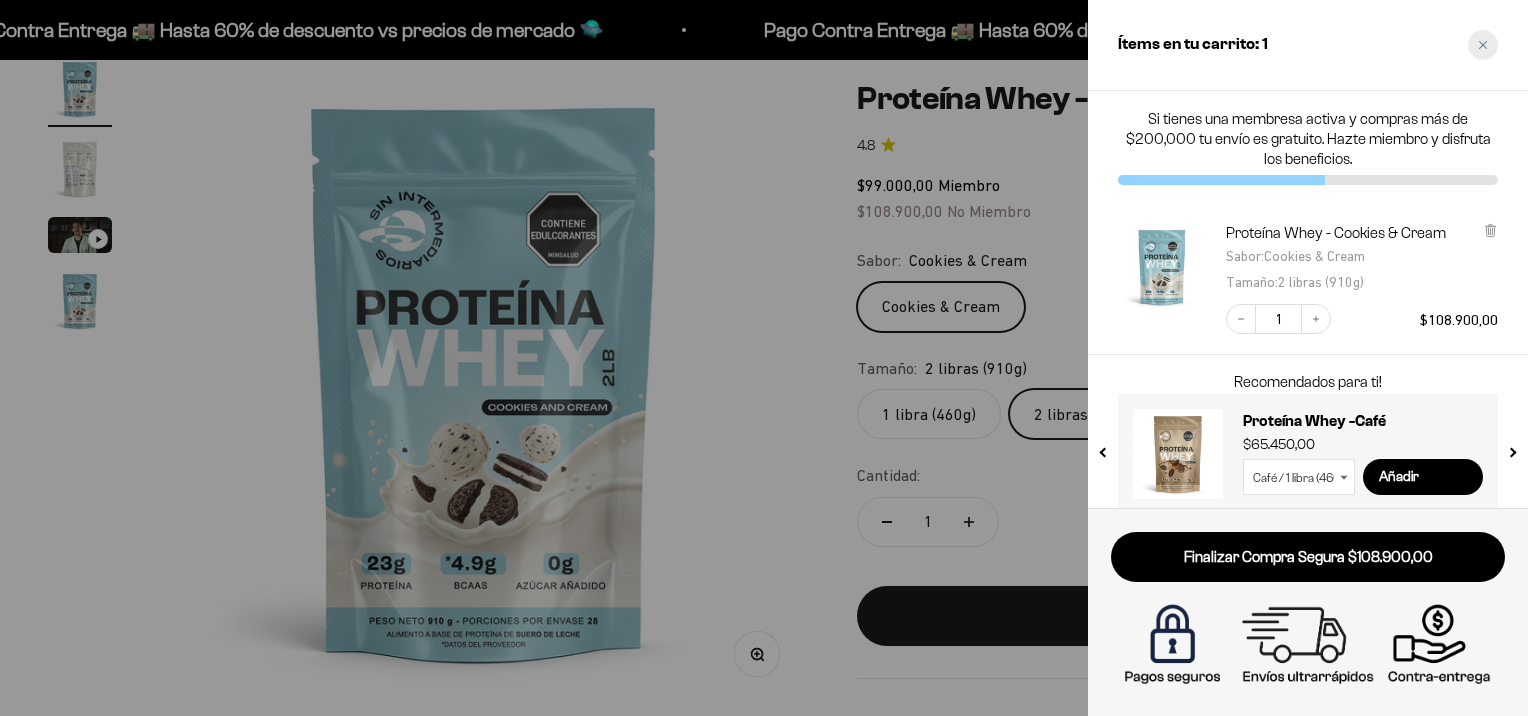 click at bounding box center [1483, 45] 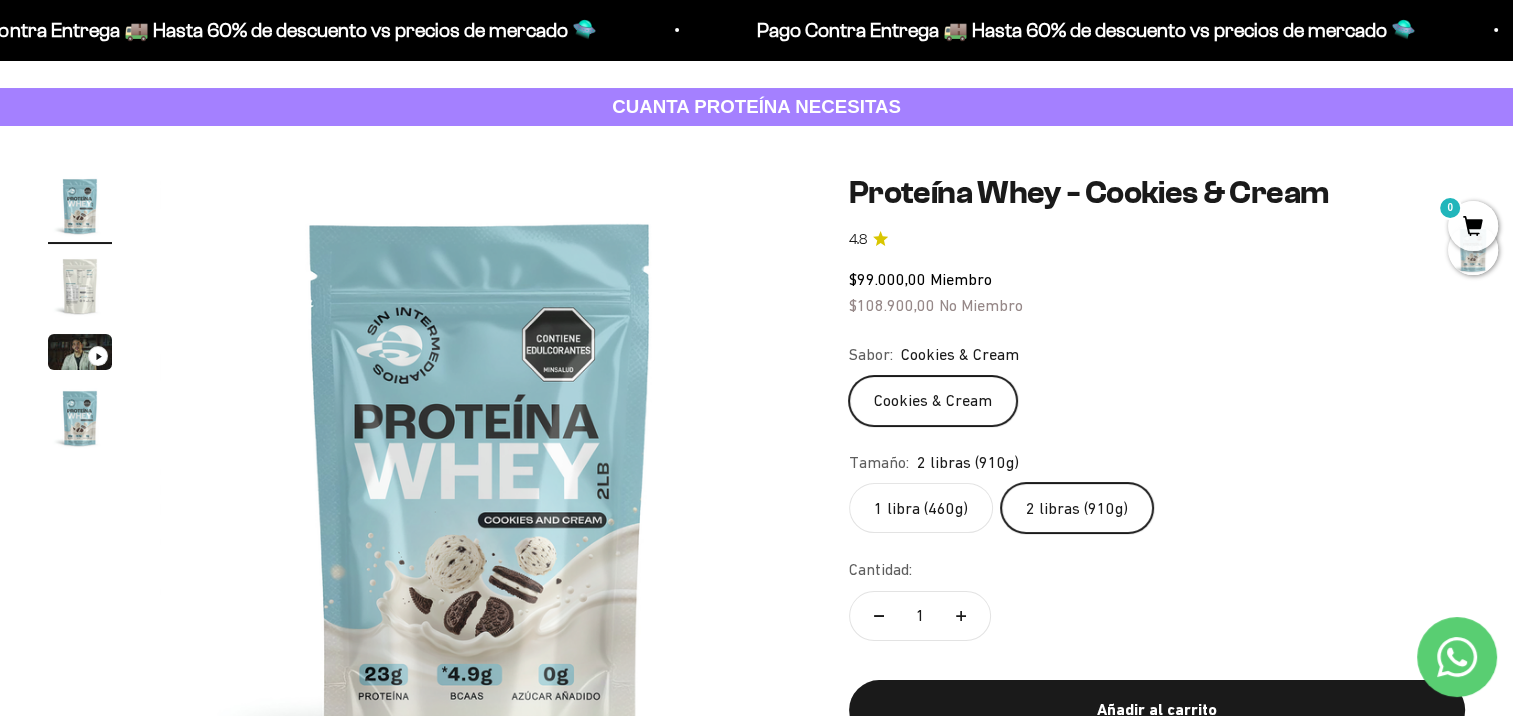 scroll, scrollTop: 0, scrollLeft: 0, axis: both 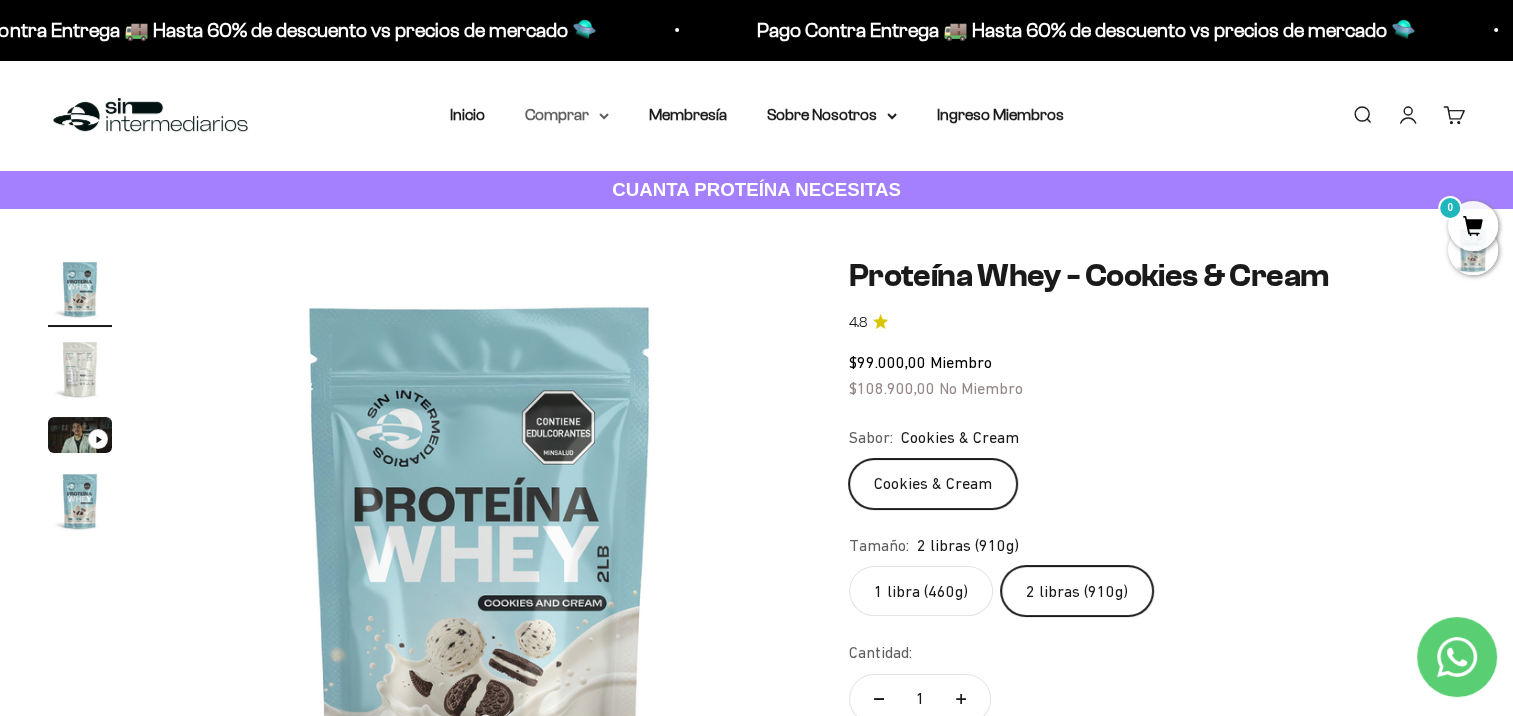 click 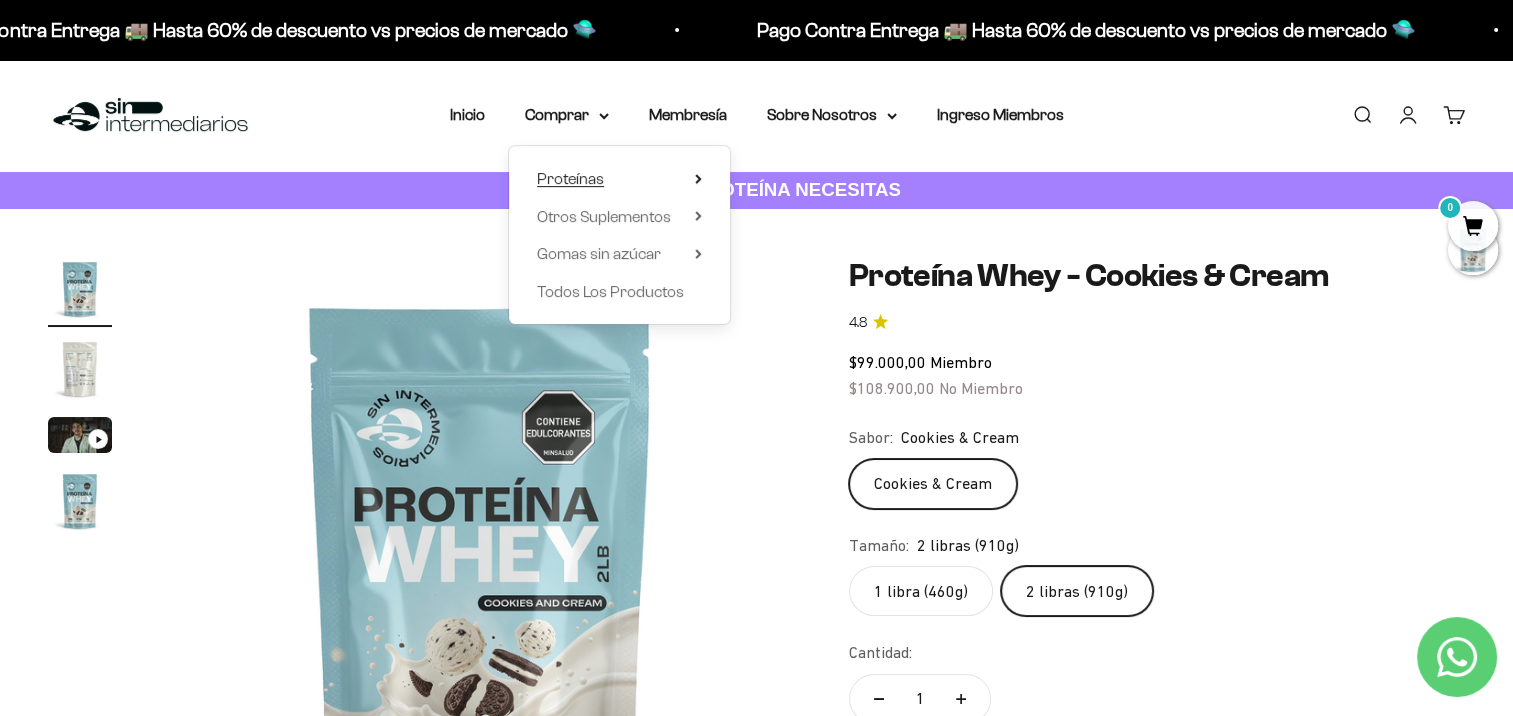 click on "Proteínas" at bounding box center (619, 179) 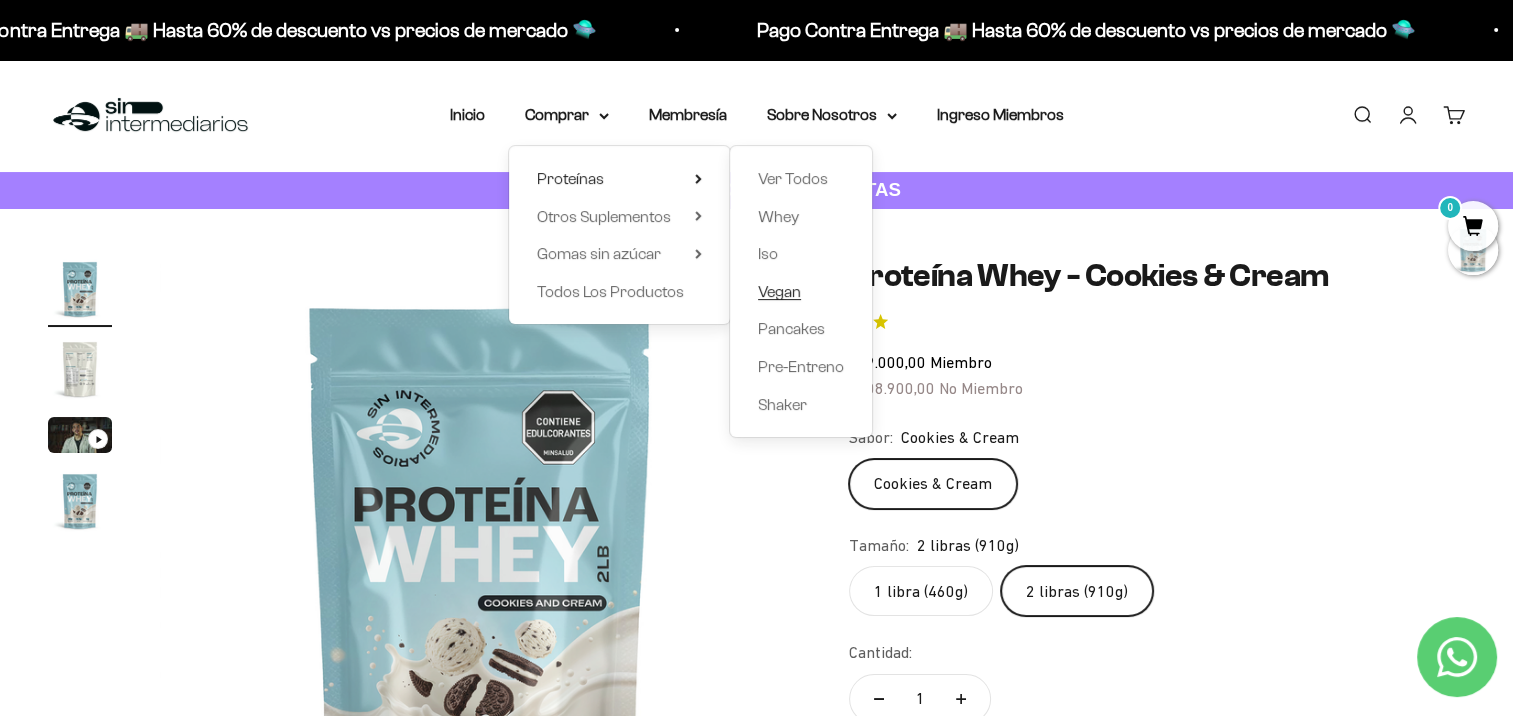 click on "Vegan" at bounding box center (779, 291) 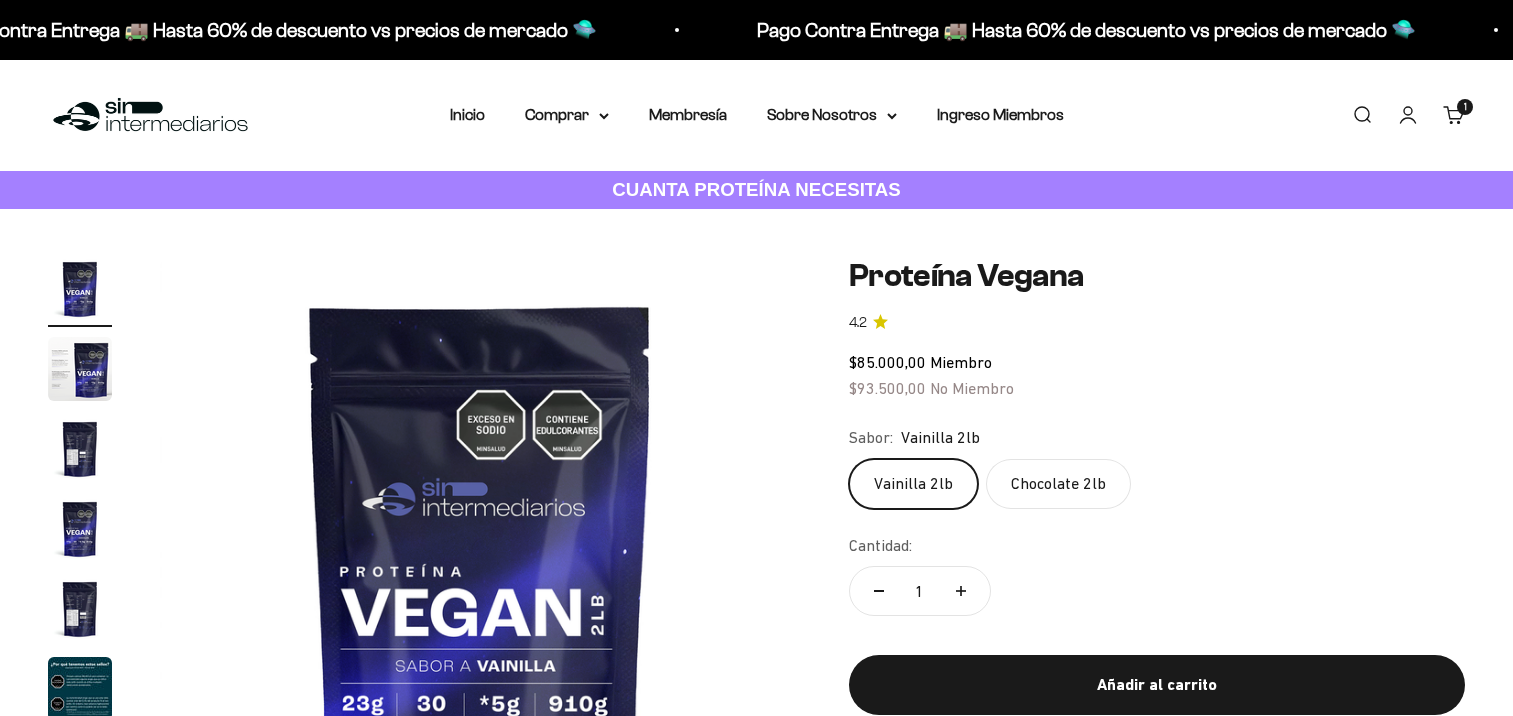 scroll, scrollTop: 0, scrollLeft: 0, axis: both 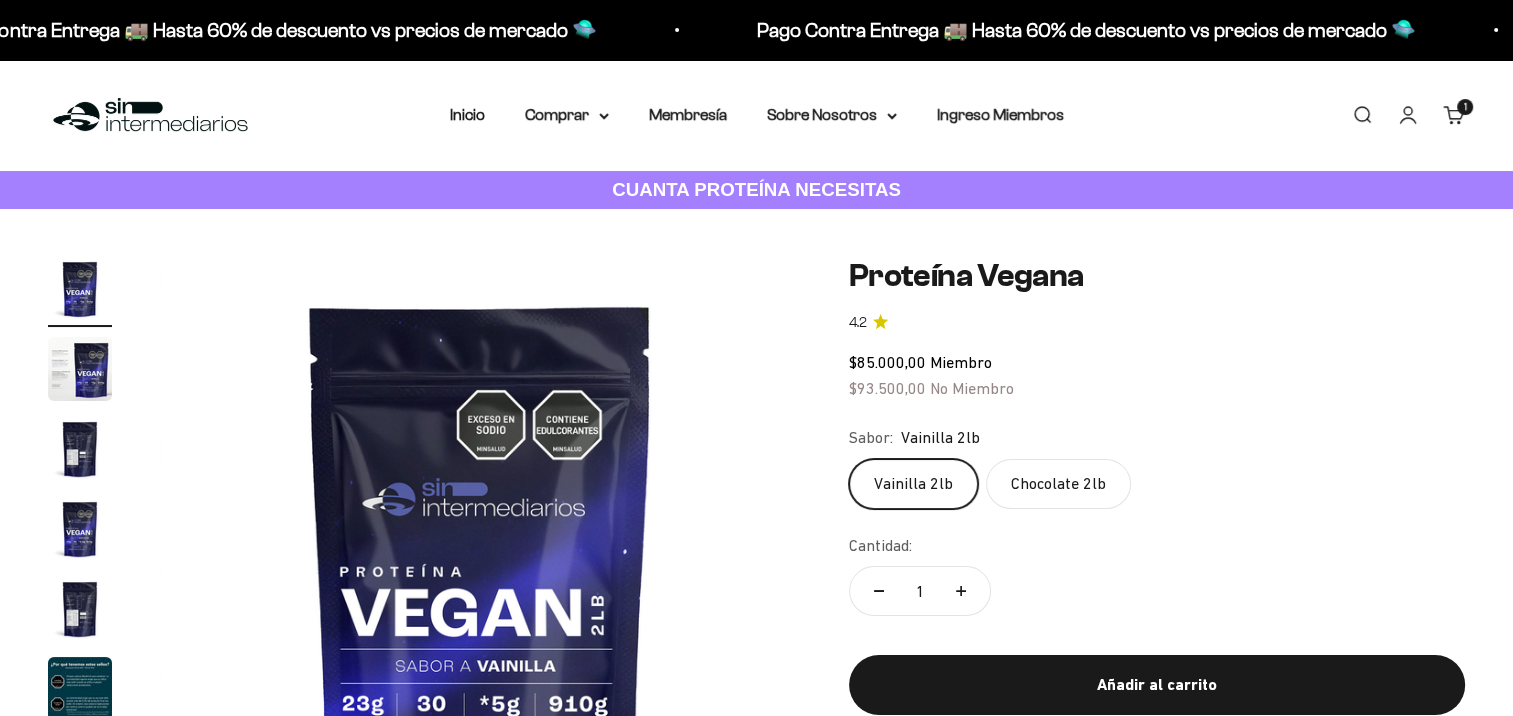 click on "Chocolate 2lb" 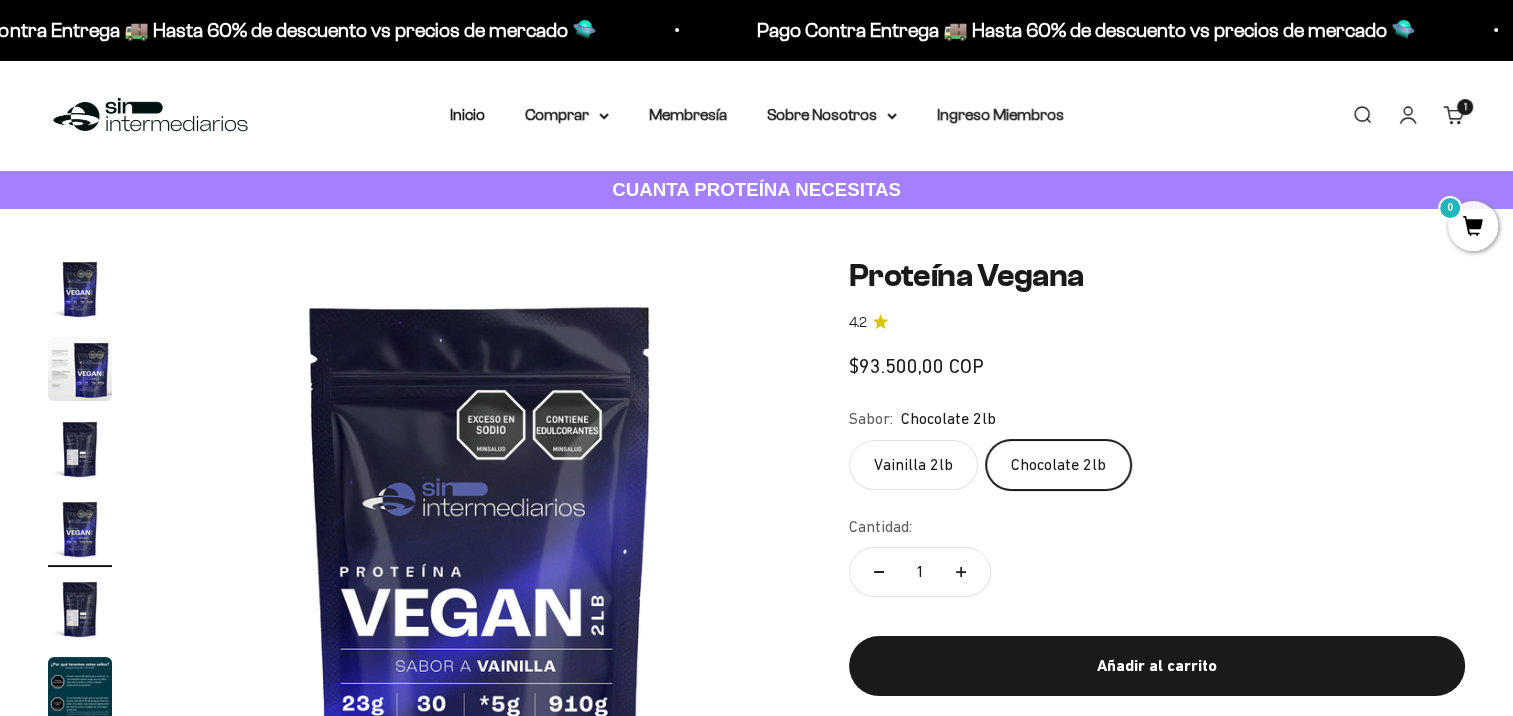 scroll, scrollTop: 0, scrollLeft: 1994, axis: horizontal 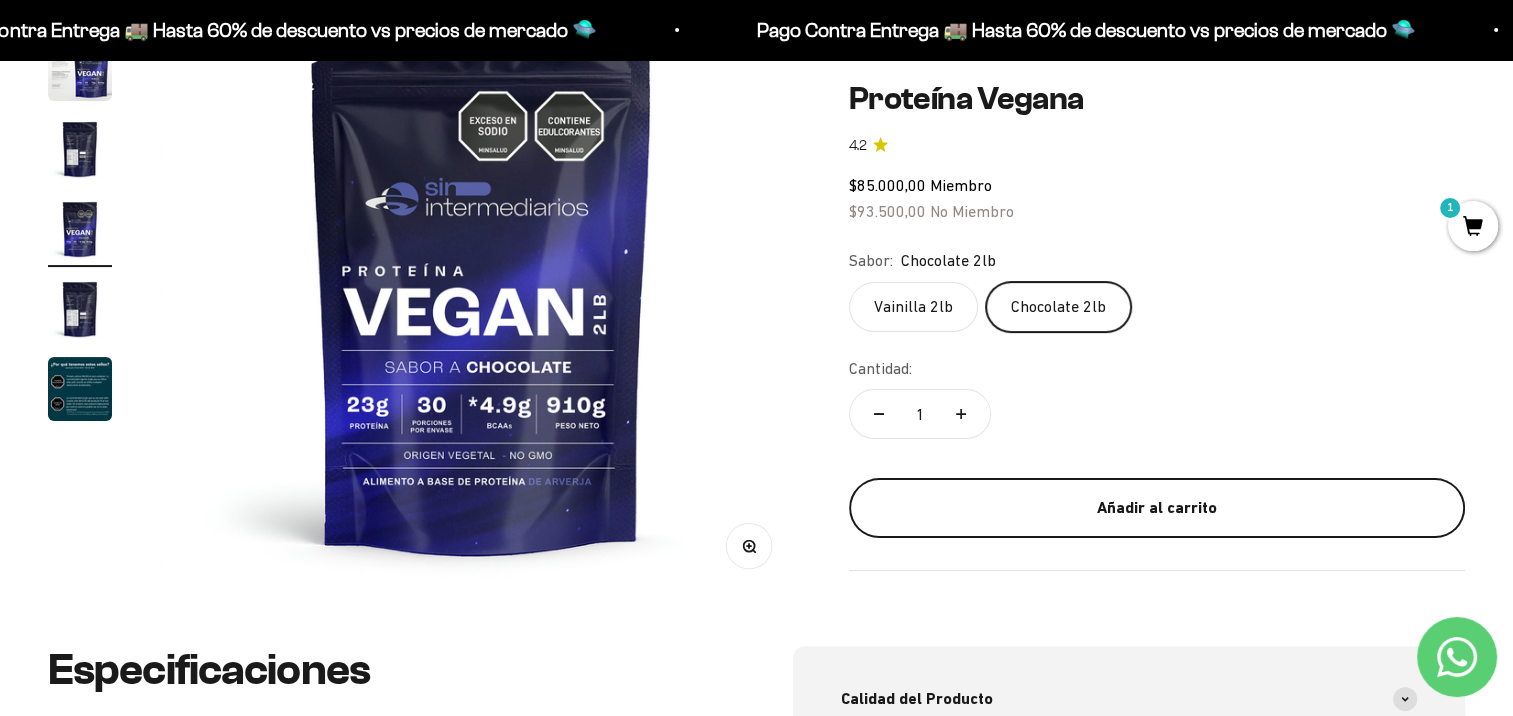click on "Añadir al carrito" at bounding box center (1157, 508) 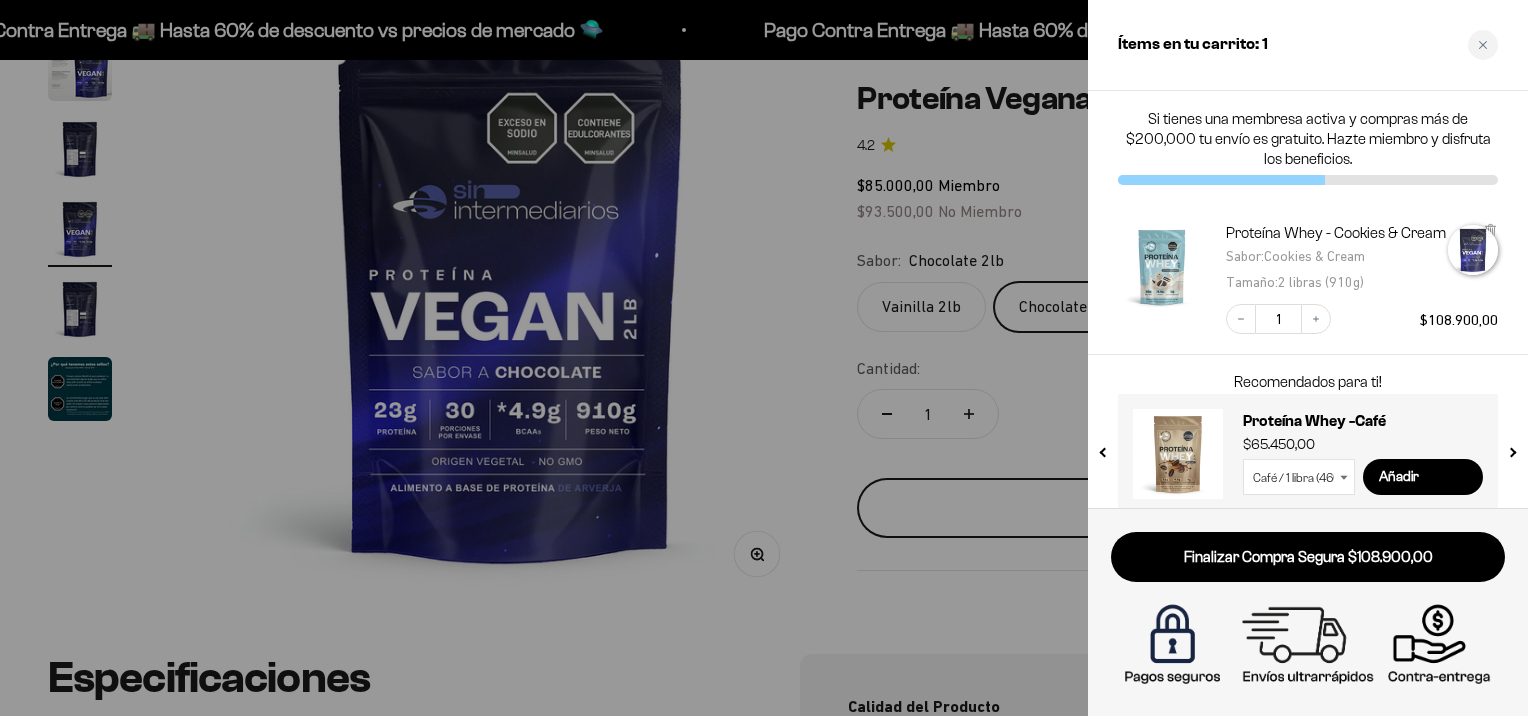 scroll, scrollTop: 0, scrollLeft: 2020, axis: horizontal 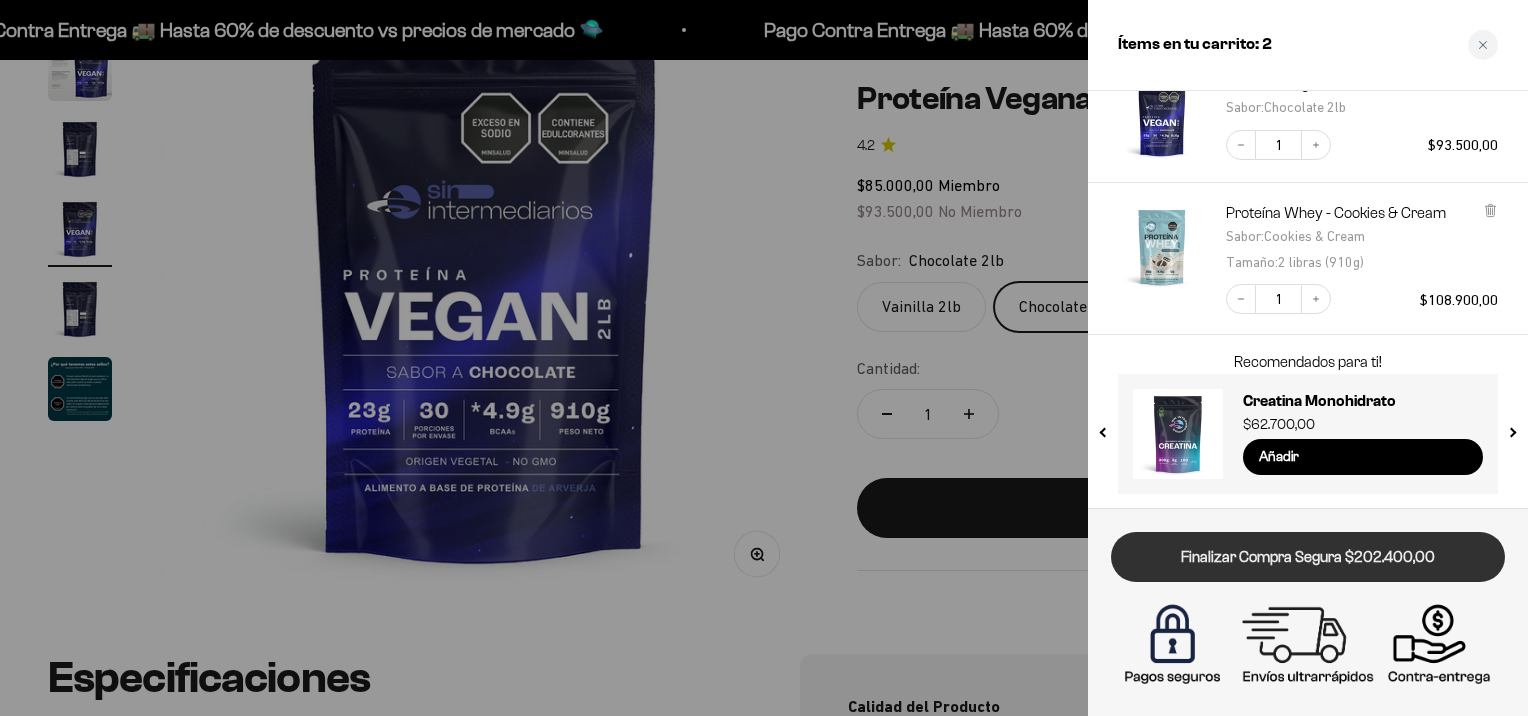 click on "Finalizar Compra Segura $202.400,00" at bounding box center [1308, 557] 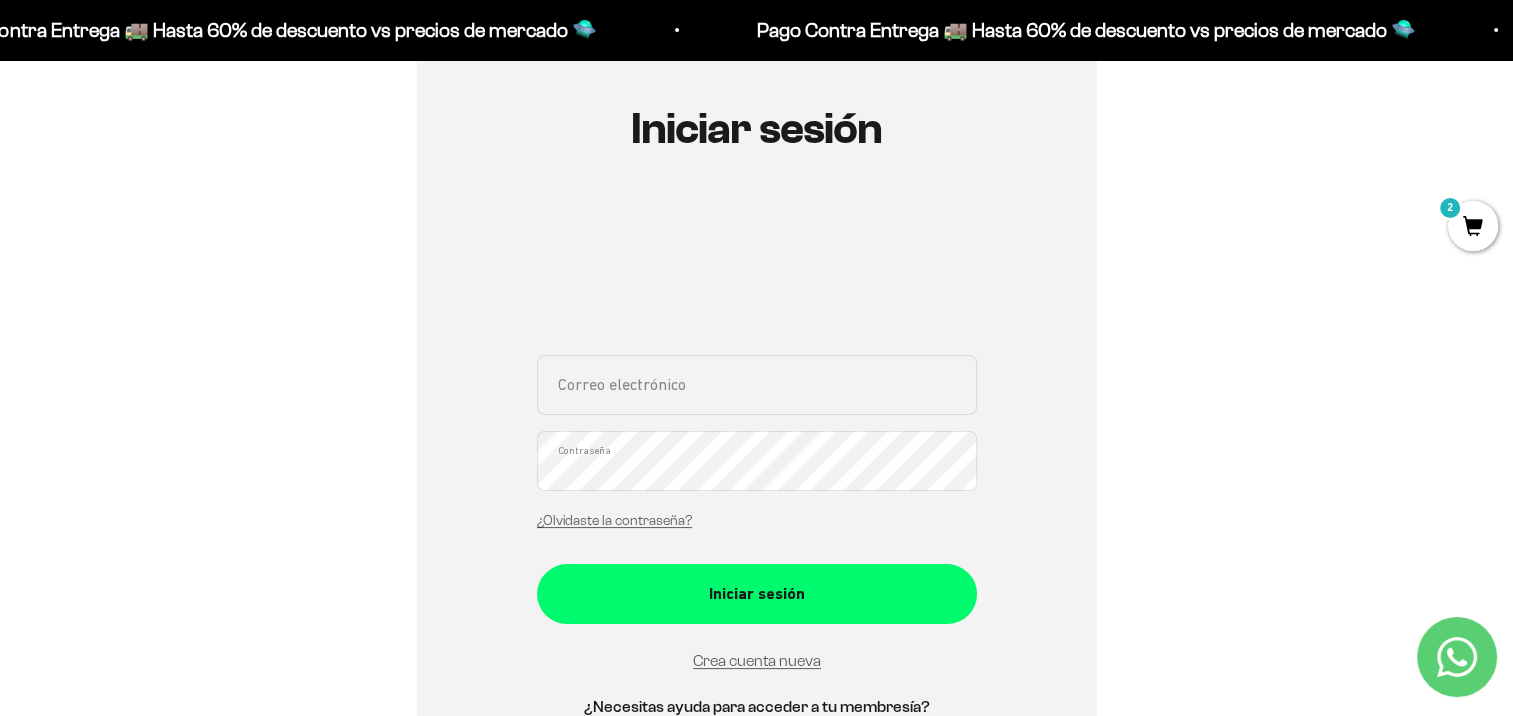scroll, scrollTop: 300, scrollLeft: 0, axis: vertical 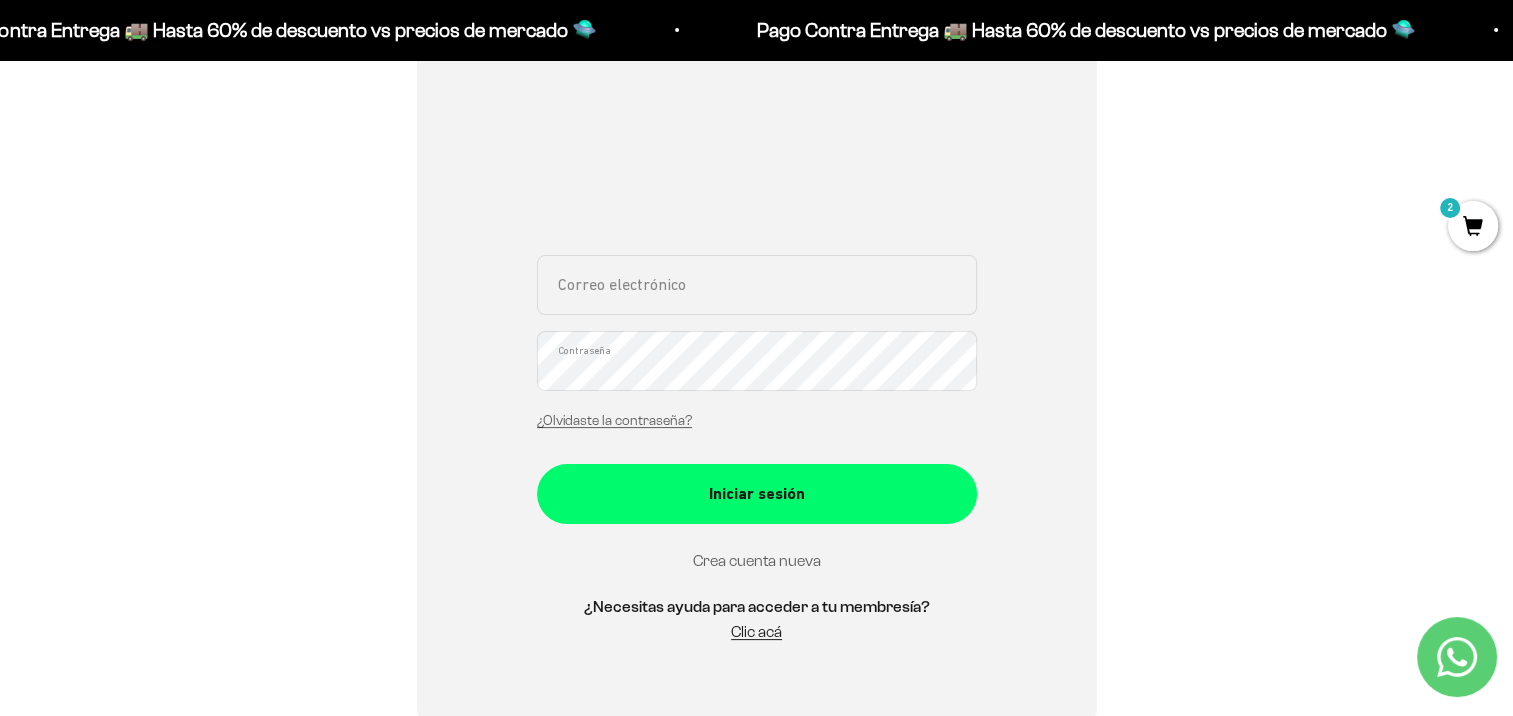 click on "Crea cuenta nueva" at bounding box center (757, 560) 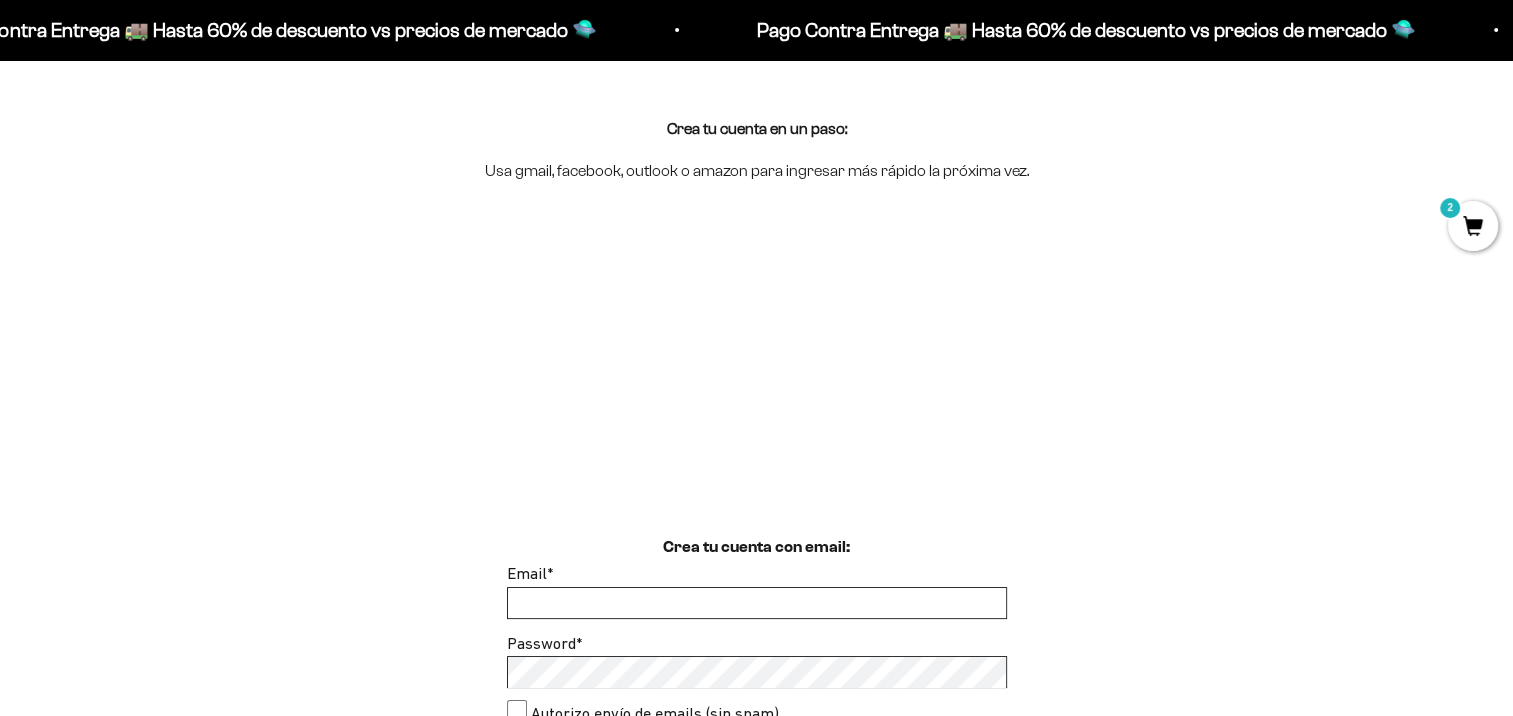 scroll, scrollTop: 200, scrollLeft: 0, axis: vertical 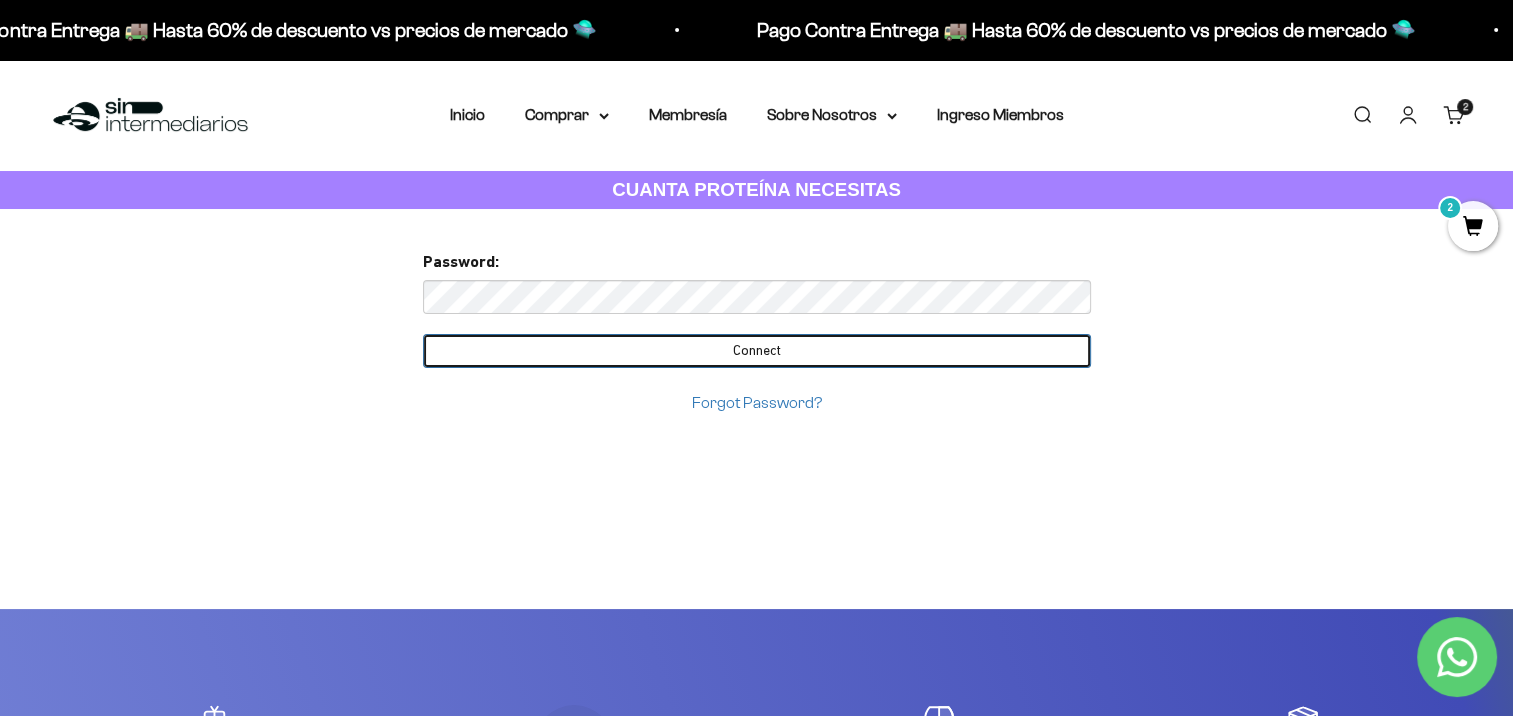click on "Connect" at bounding box center [757, 351] 